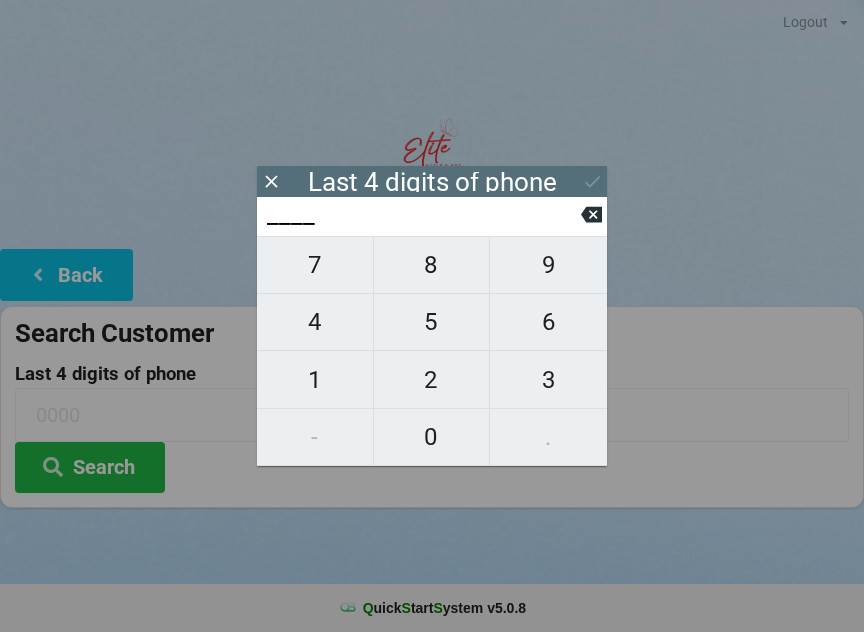 scroll, scrollTop: 10, scrollLeft: 14, axis: both 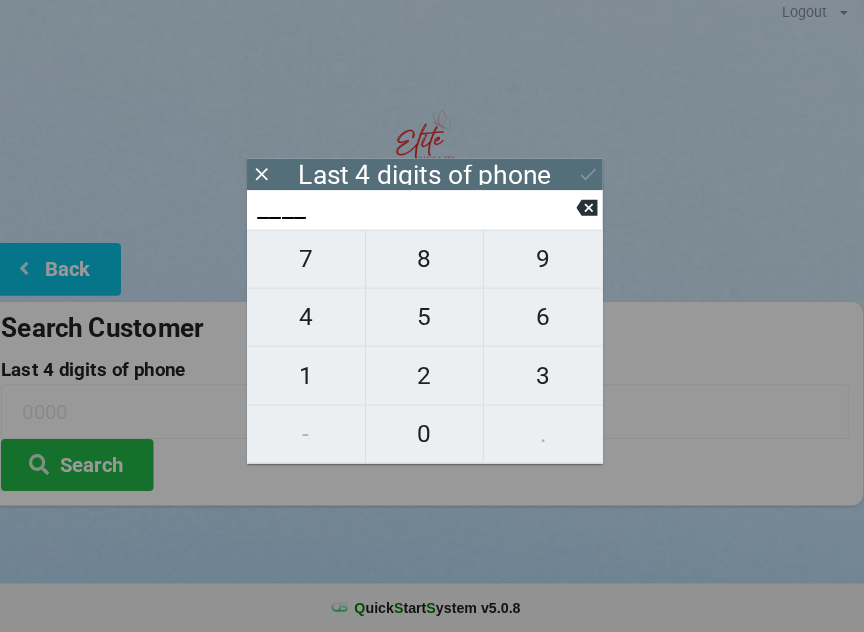 click on "4" at bounding box center [315, 322] 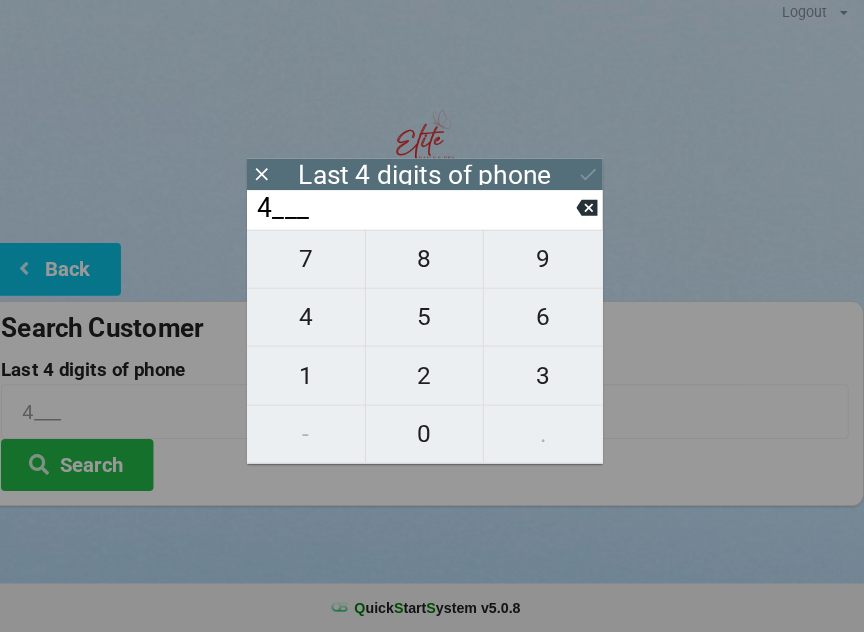 type on "4___" 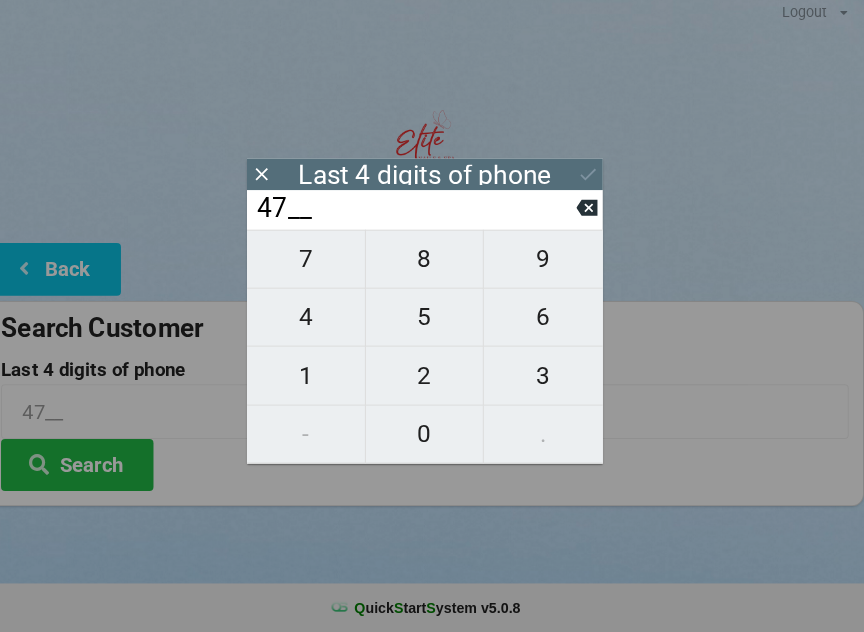 click on "5" at bounding box center (432, 322) 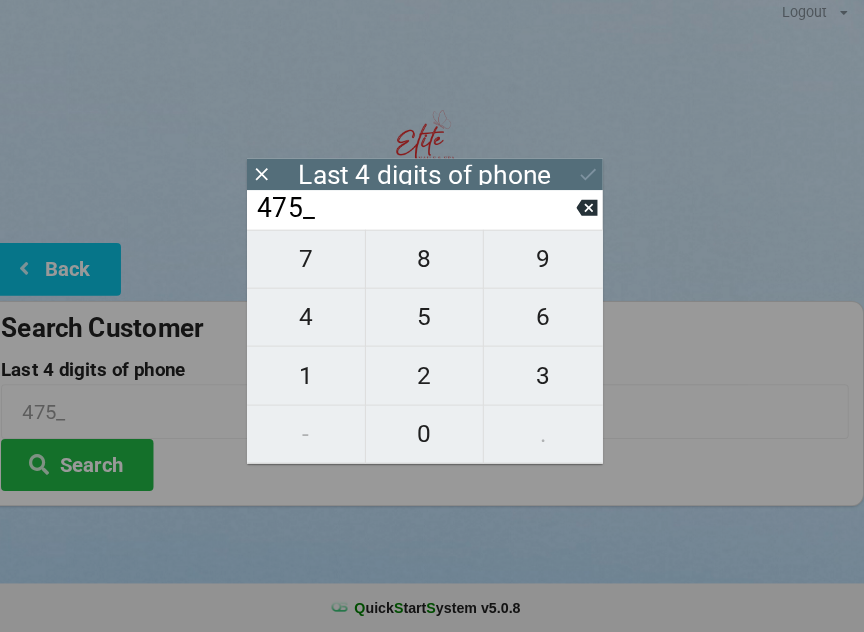 click on "7" at bounding box center [315, 265] 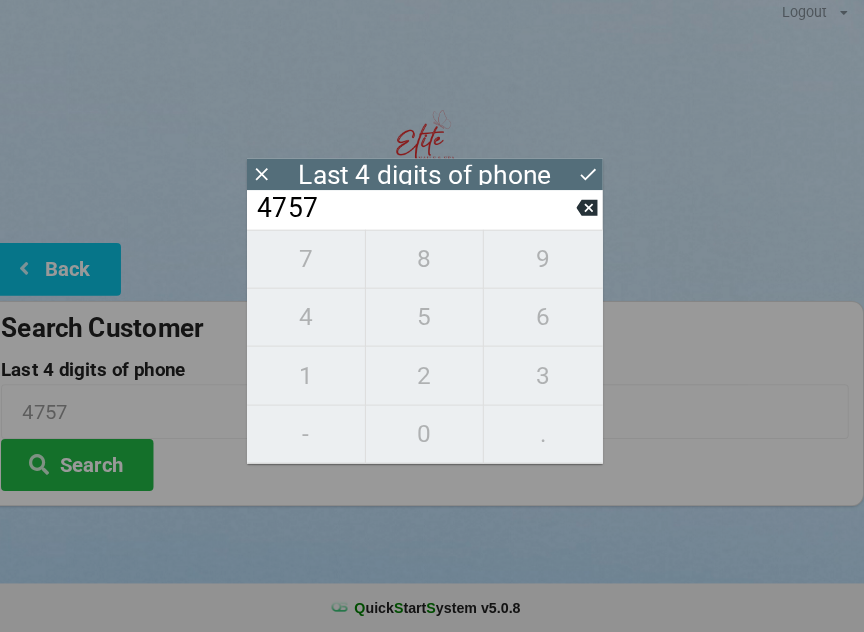click on "[PHONE]" at bounding box center (432, 351) 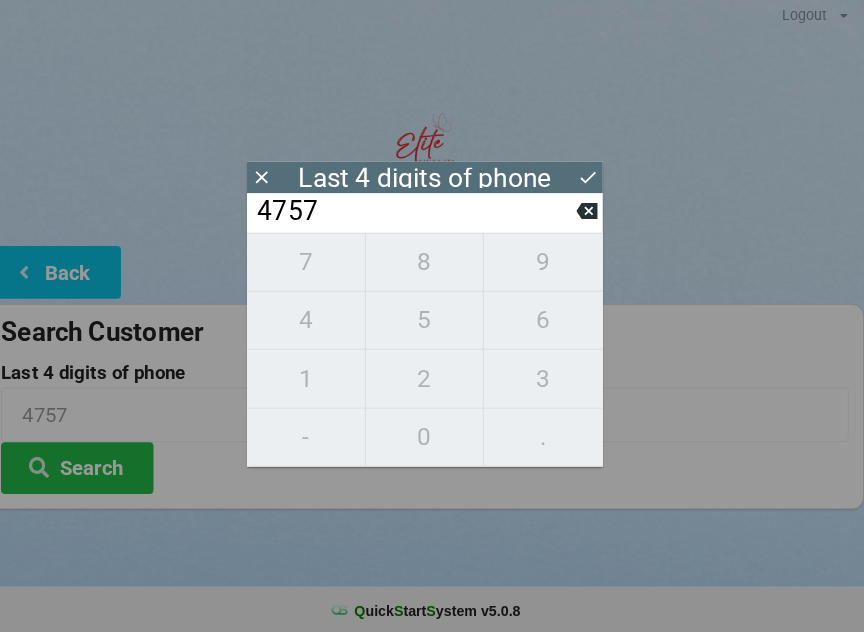click 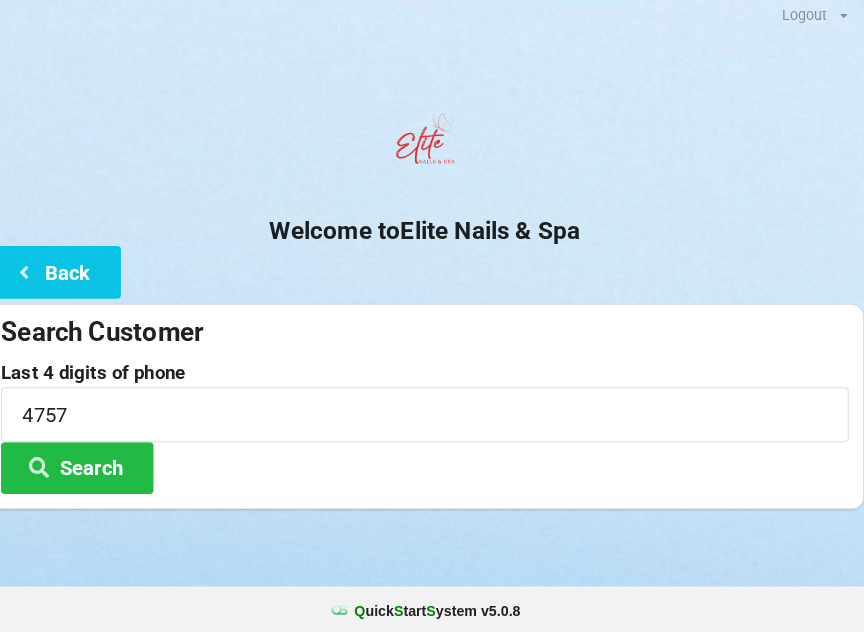 click at bounding box center (432, 151) 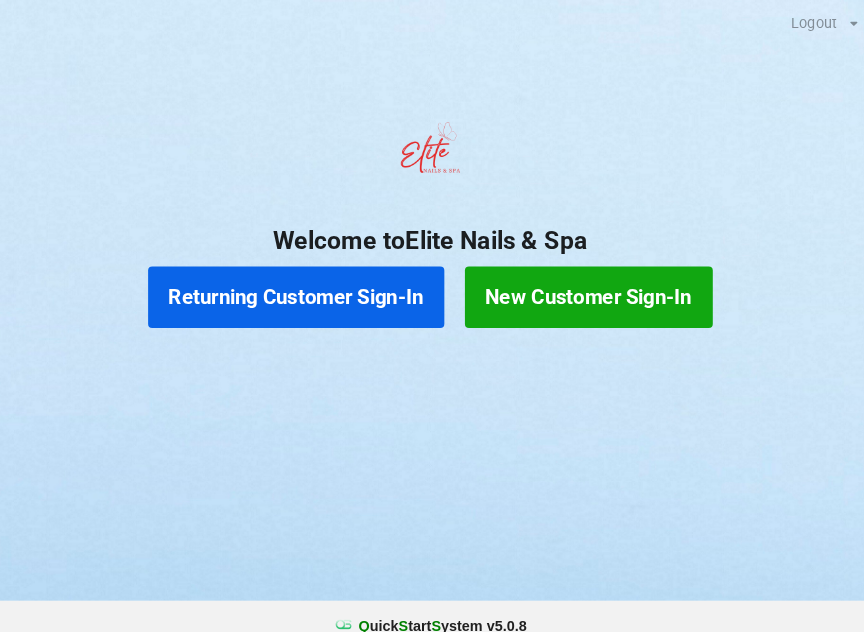 click on "New Customer Sign-In" at bounding box center (586, 289) 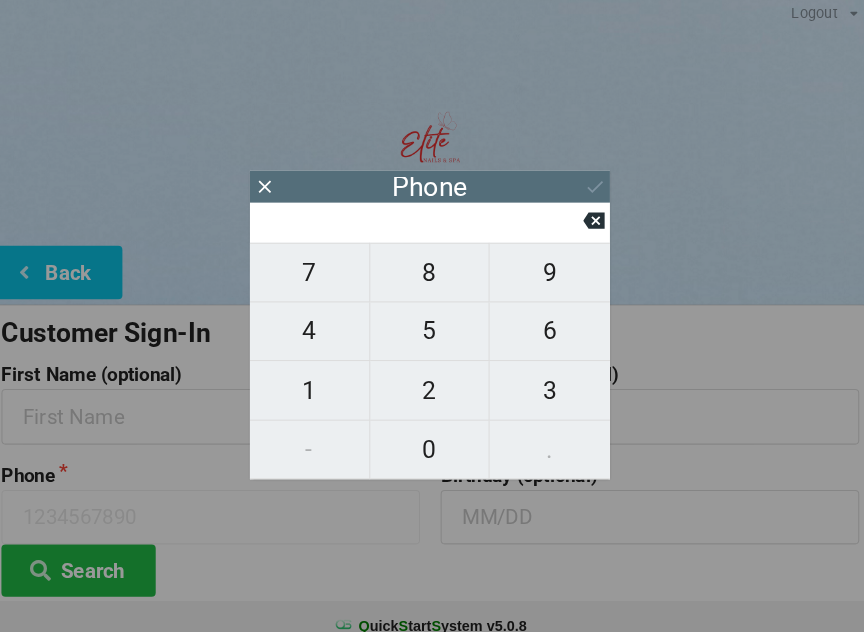 click on "5" at bounding box center [432, 322] 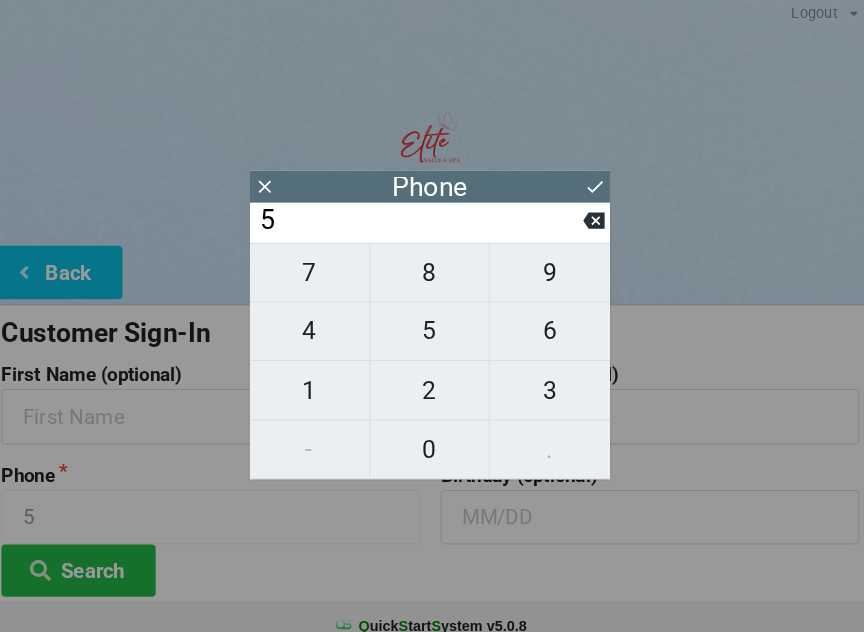 click on "9" at bounding box center (548, 265) 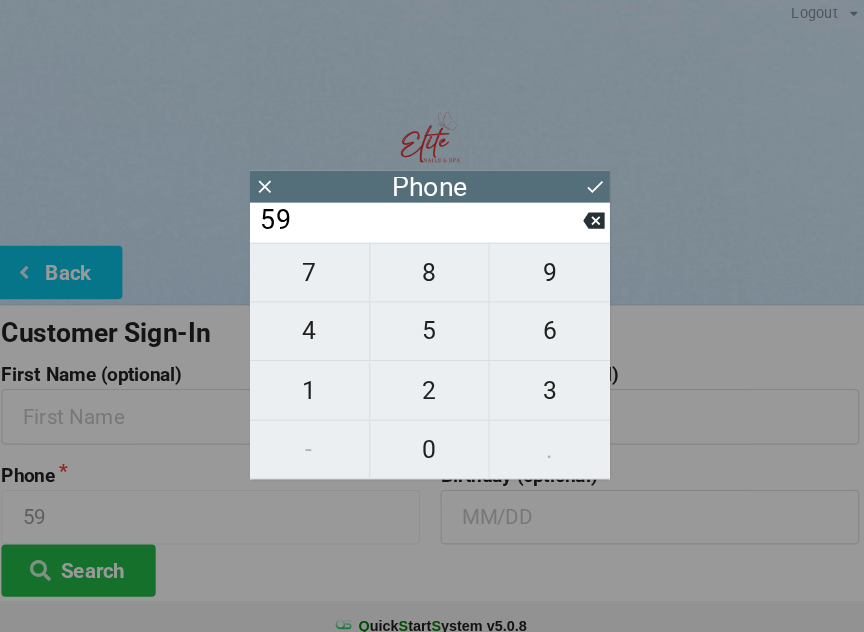 click on "7" at bounding box center (315, 265) 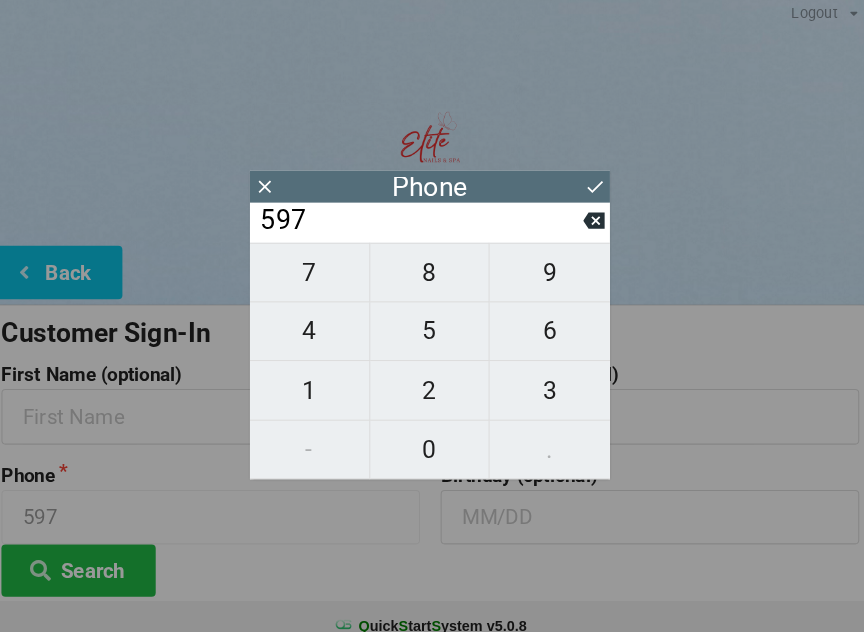 click on "5" at bounding box center [432, 322] 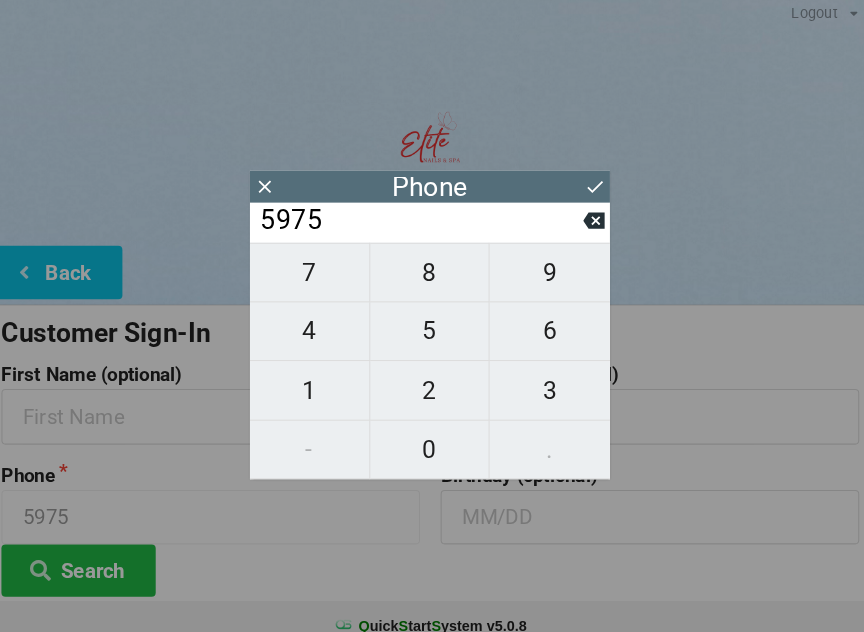 click 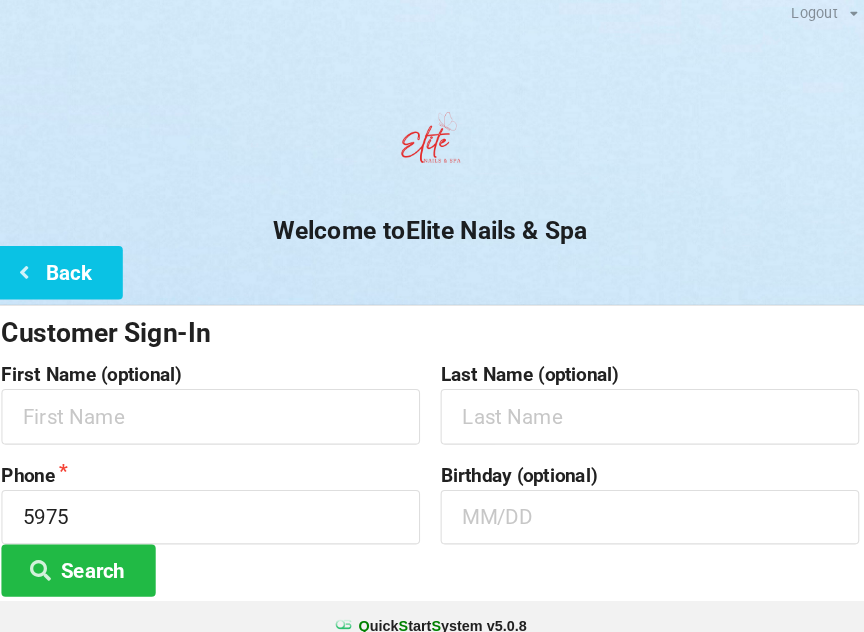click on "Search" at bounding box center (90, 554) 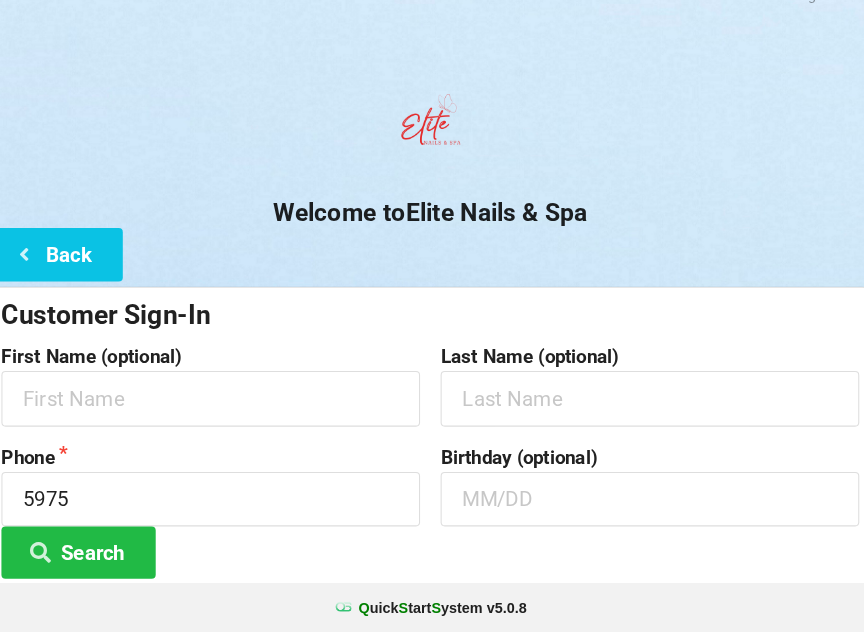 scroll, scrollTop: 2, scrollLeft: 0, axis: vertical 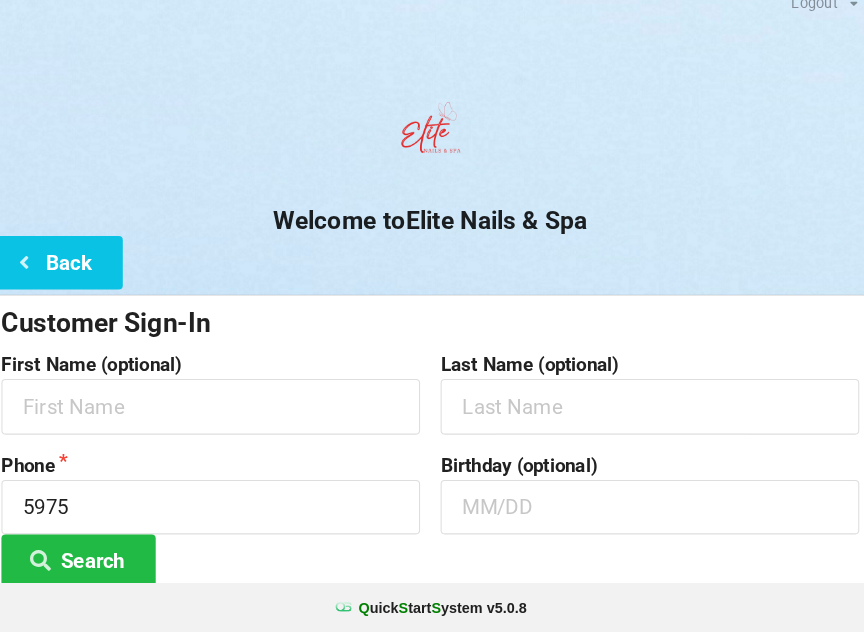 click on "Back" at bounding box center [66, 272] 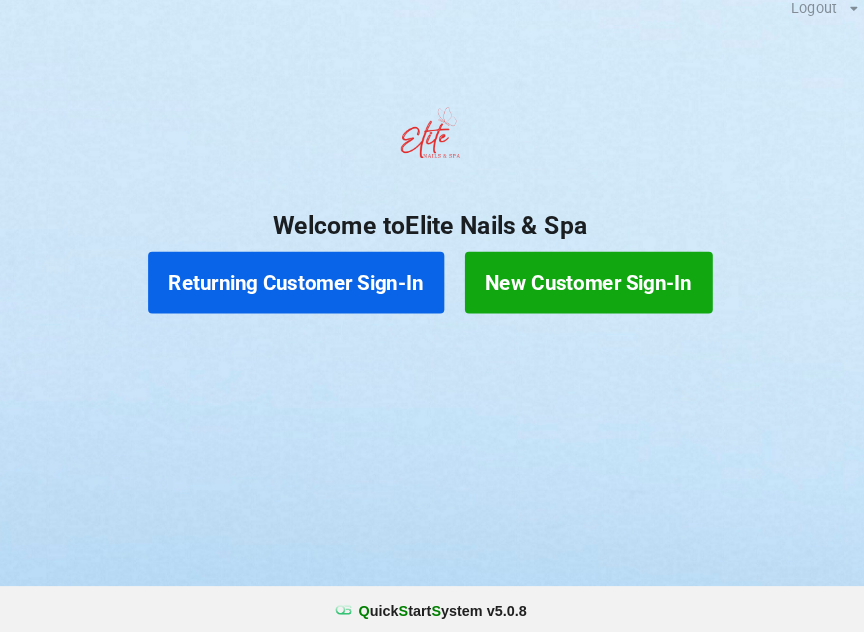 scroll, scrollTop: 0, scrollLeft: 0, axis: both 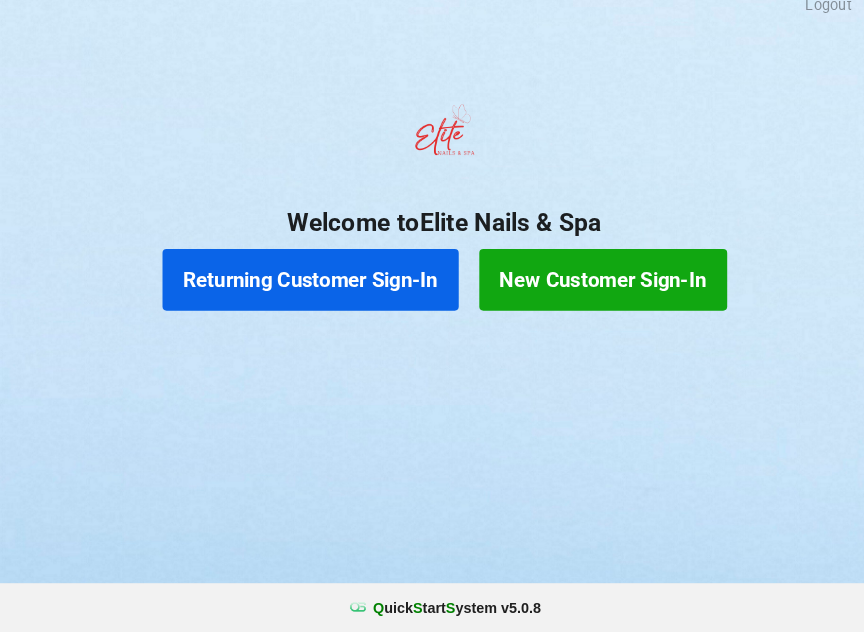 click on "Returning Customer Sign-In" at bounding box center (302, 289) 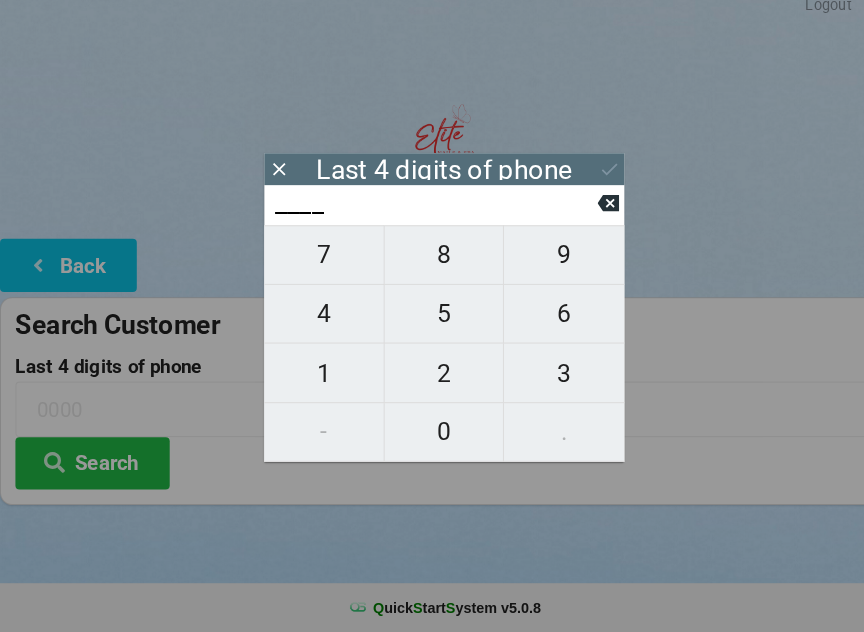 click on "5" at bounding box center [432, 322] 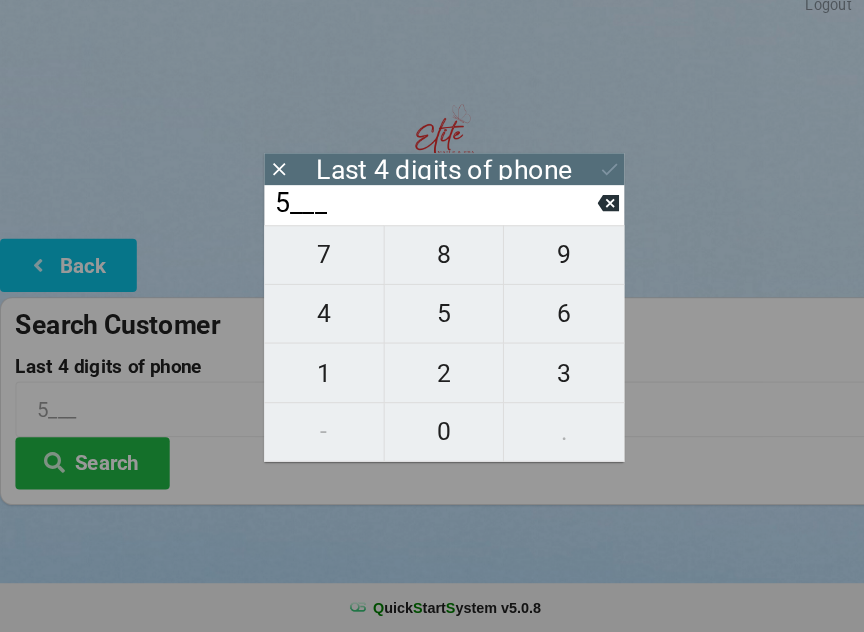 type on "5___" 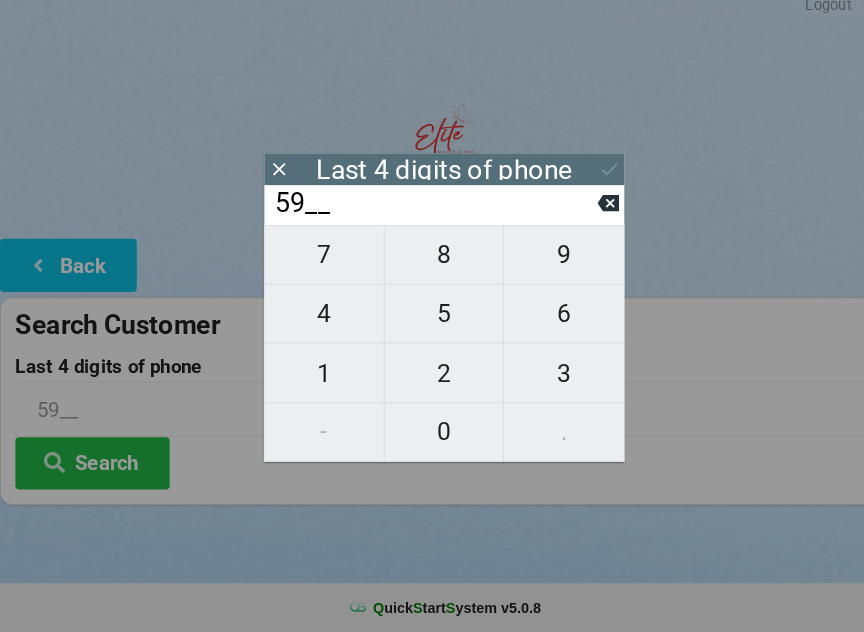 click on "7" at bounding box center [315, 265] 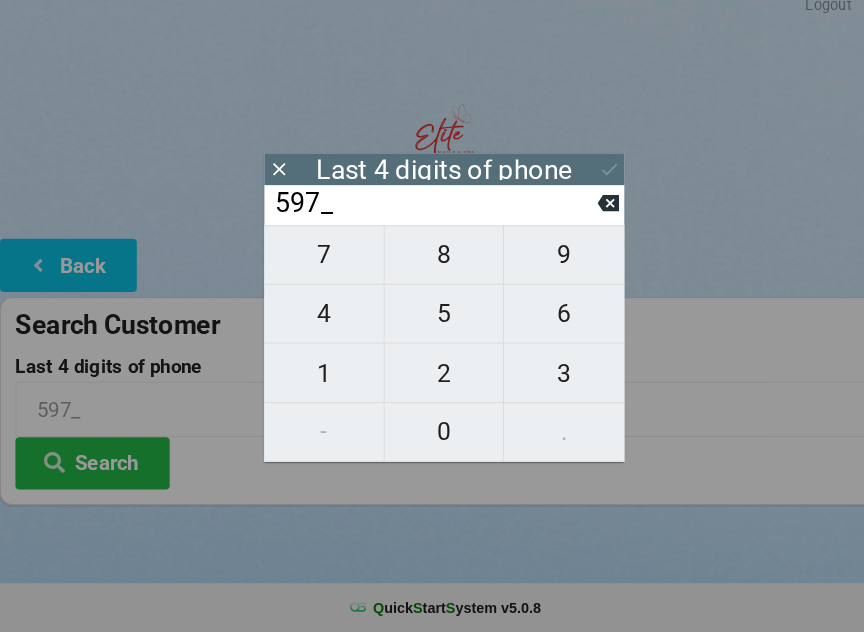 click on "6" at bounding box center (548, 322) 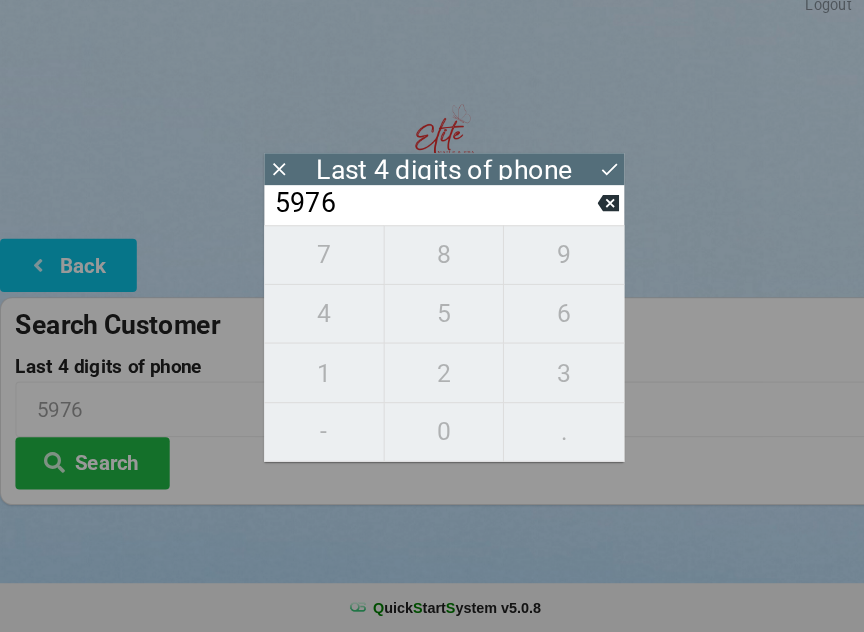 click 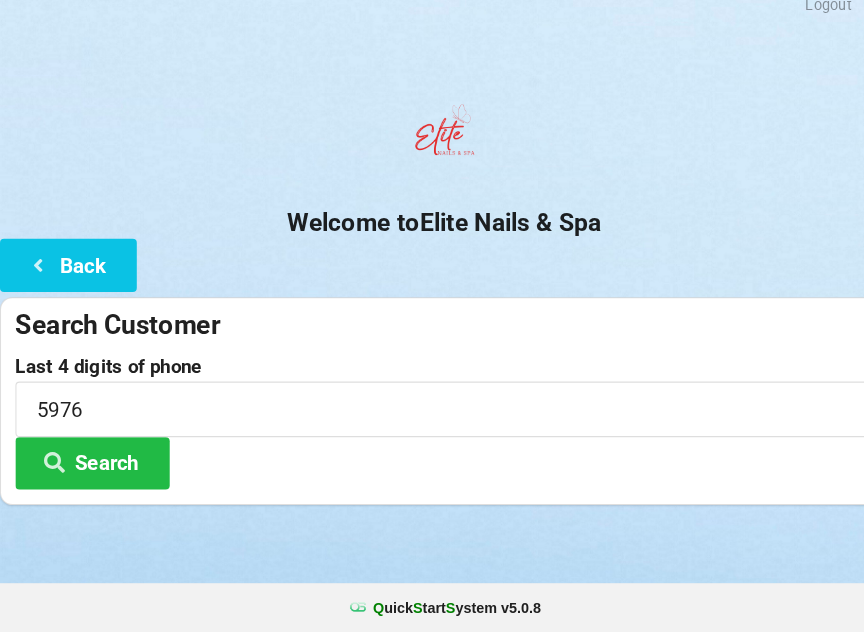 click on "Search" at bounding box center (90, 467) 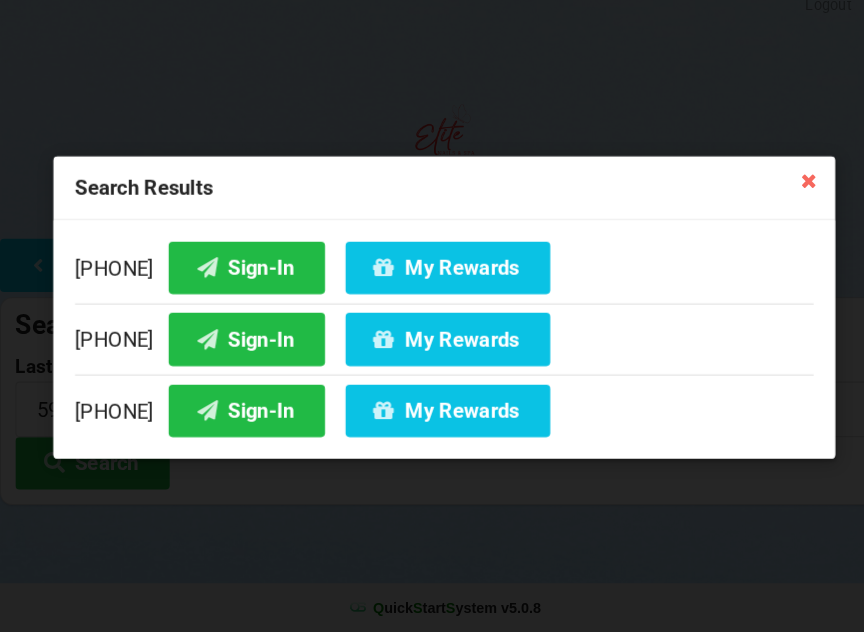 click on "Sign-In" at bounding box center [240, 346] 